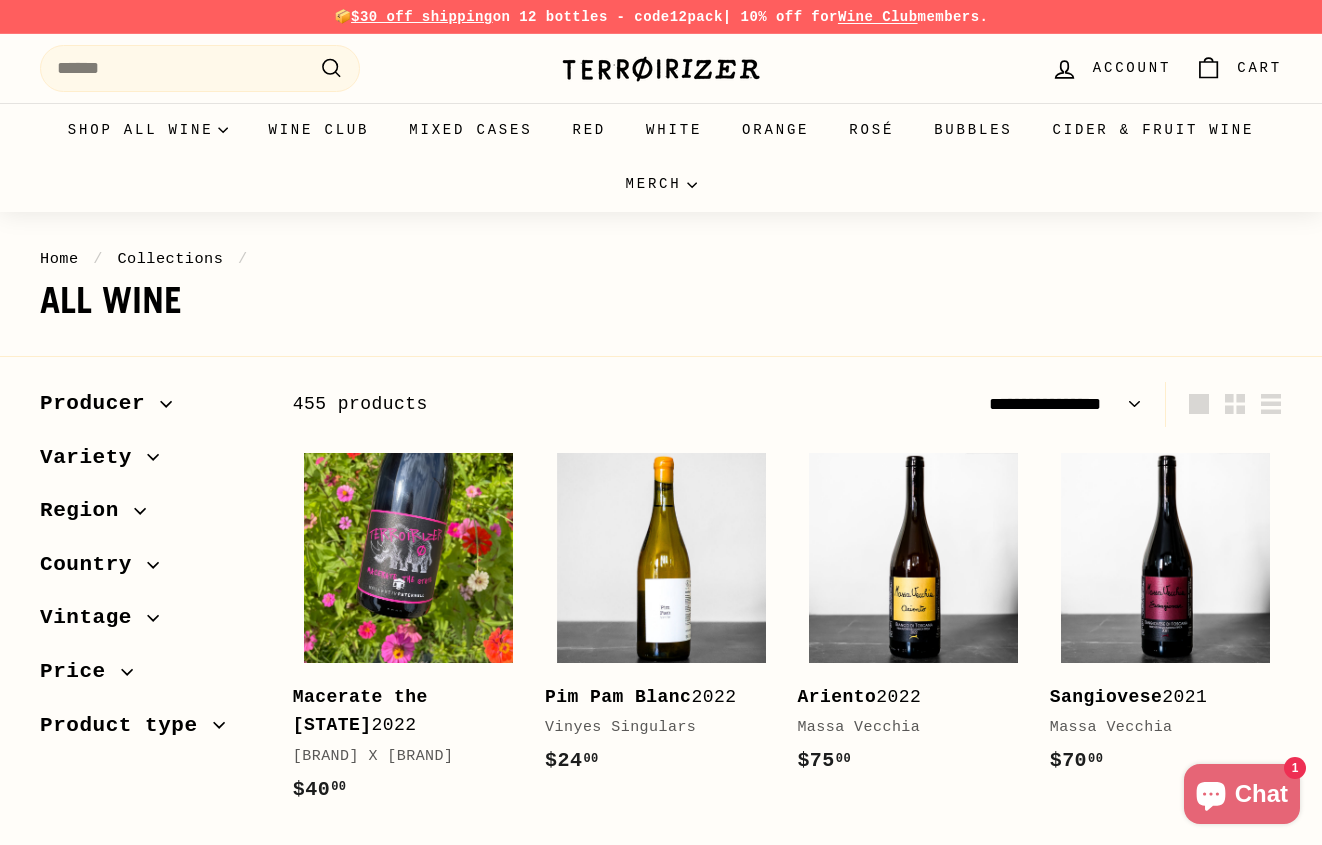select on "**********" 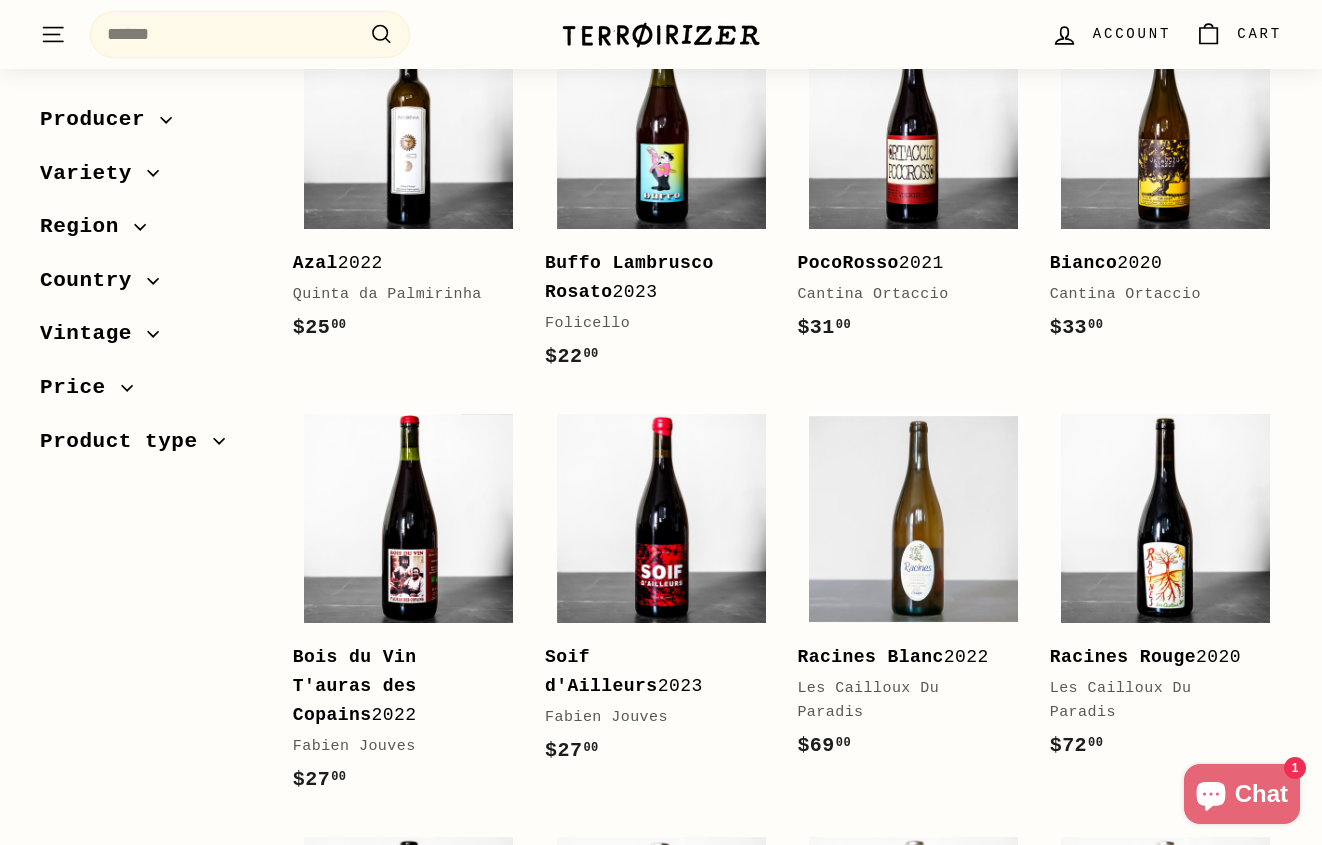 scroll, scrollTop: 2401, scrollLeft: 0, axis: vertical 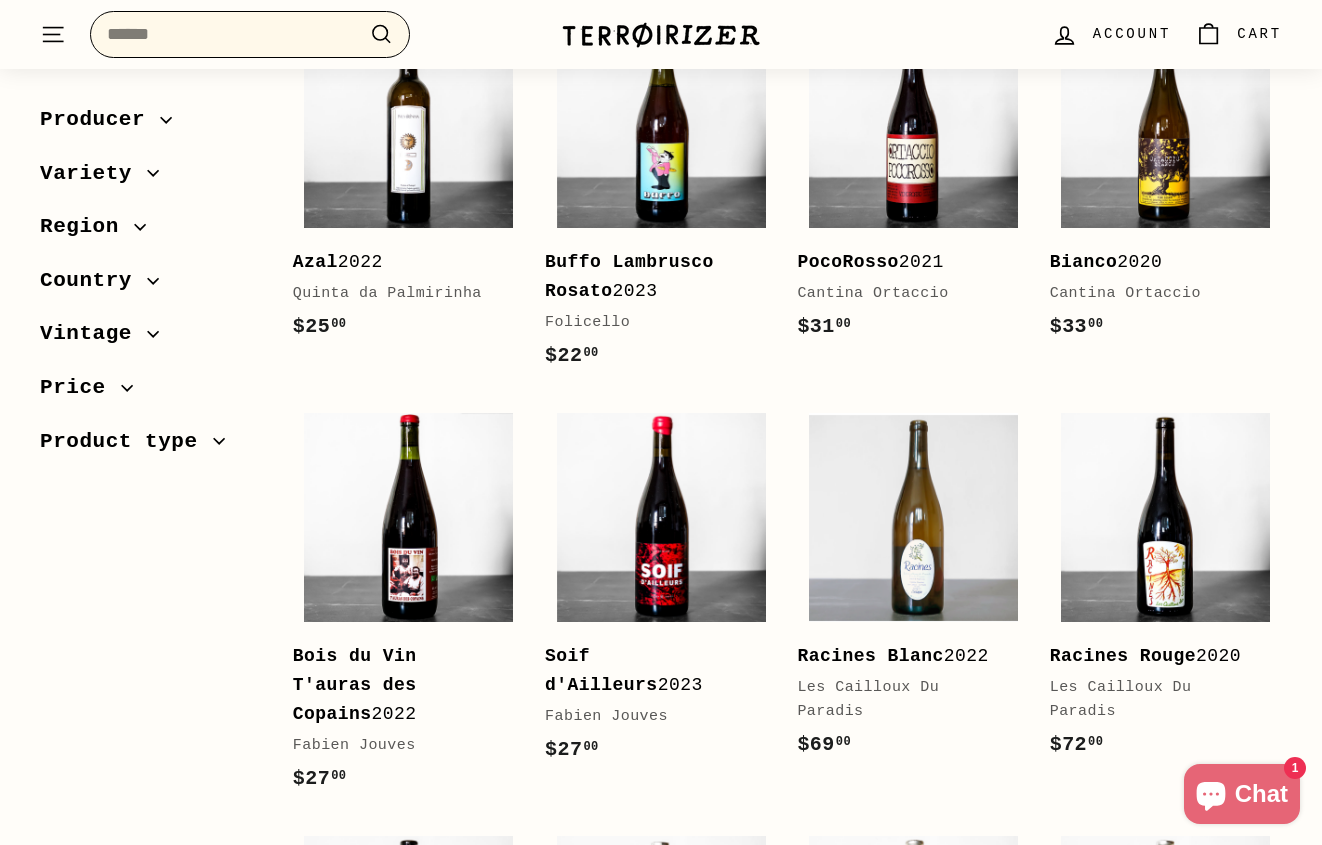 click on "Search" at bounding box center [250, 34] 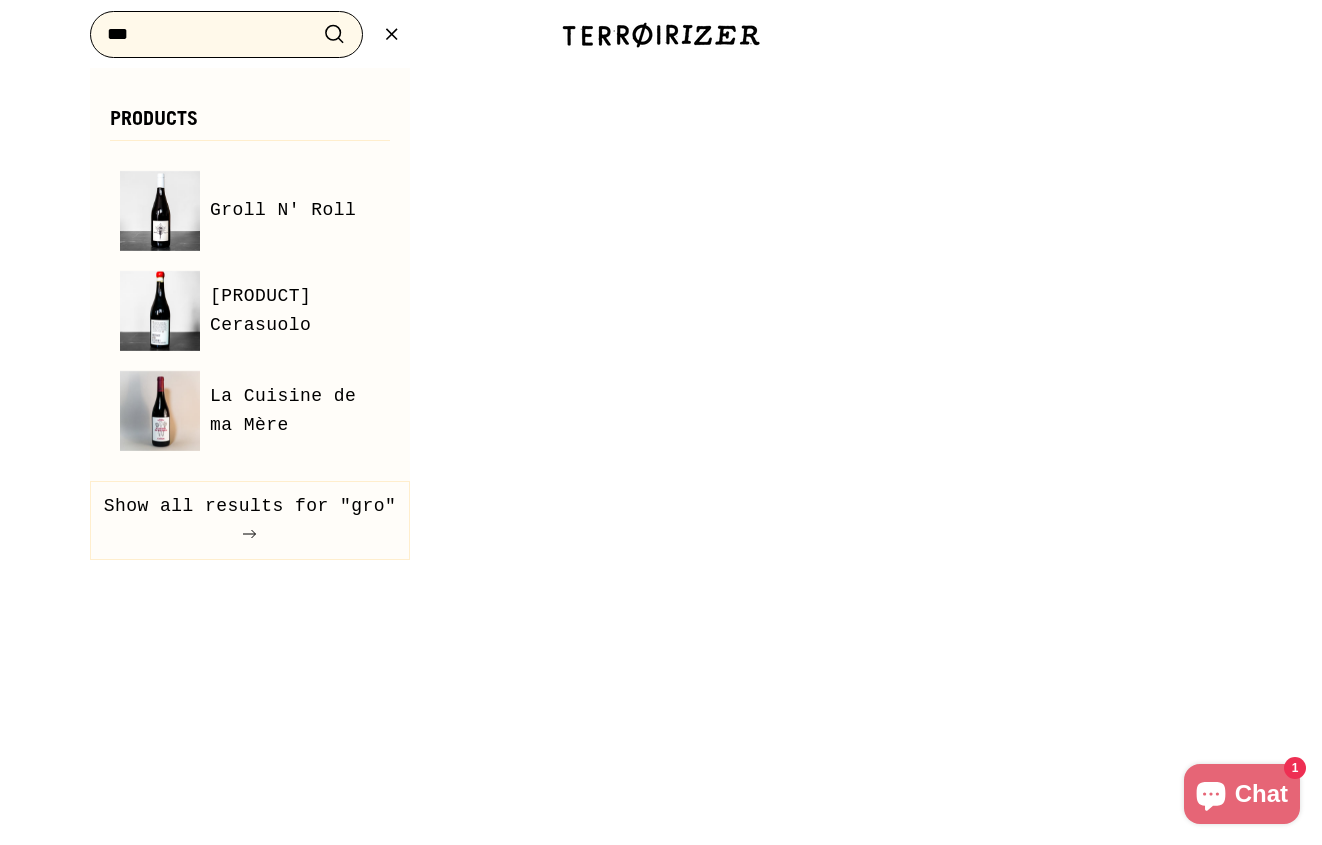 click on "***" at bounding box center [226, 34] 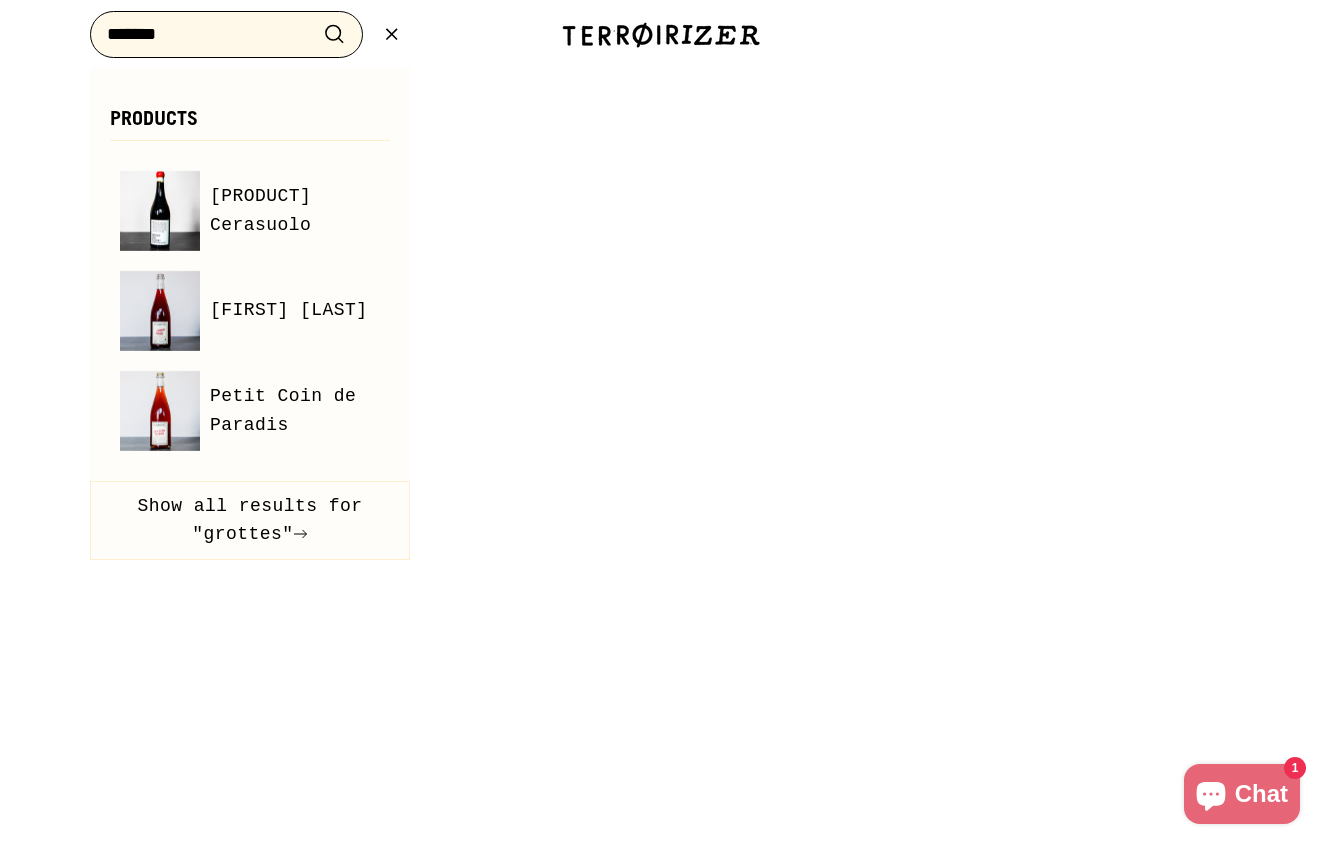 type on "*******" 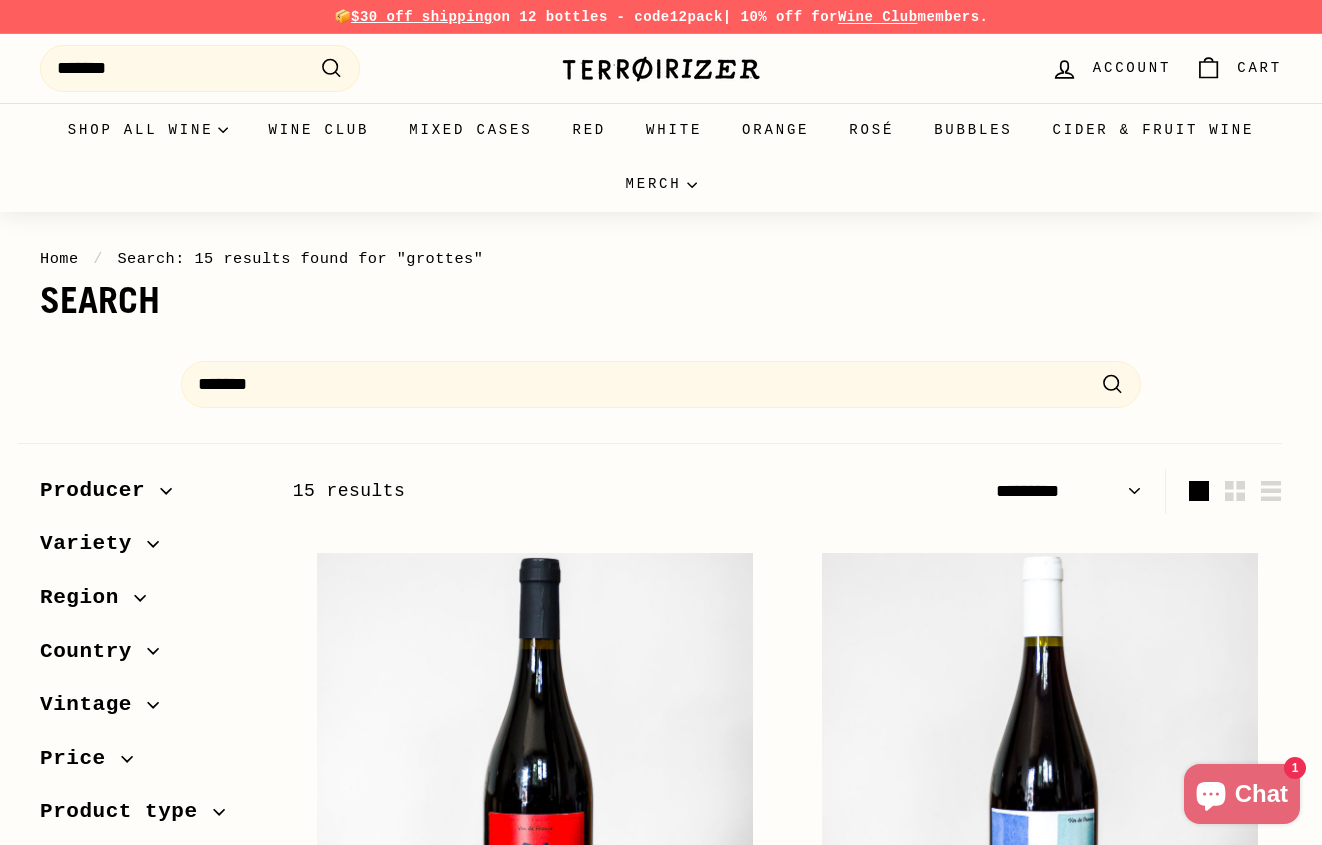 select on "*********" 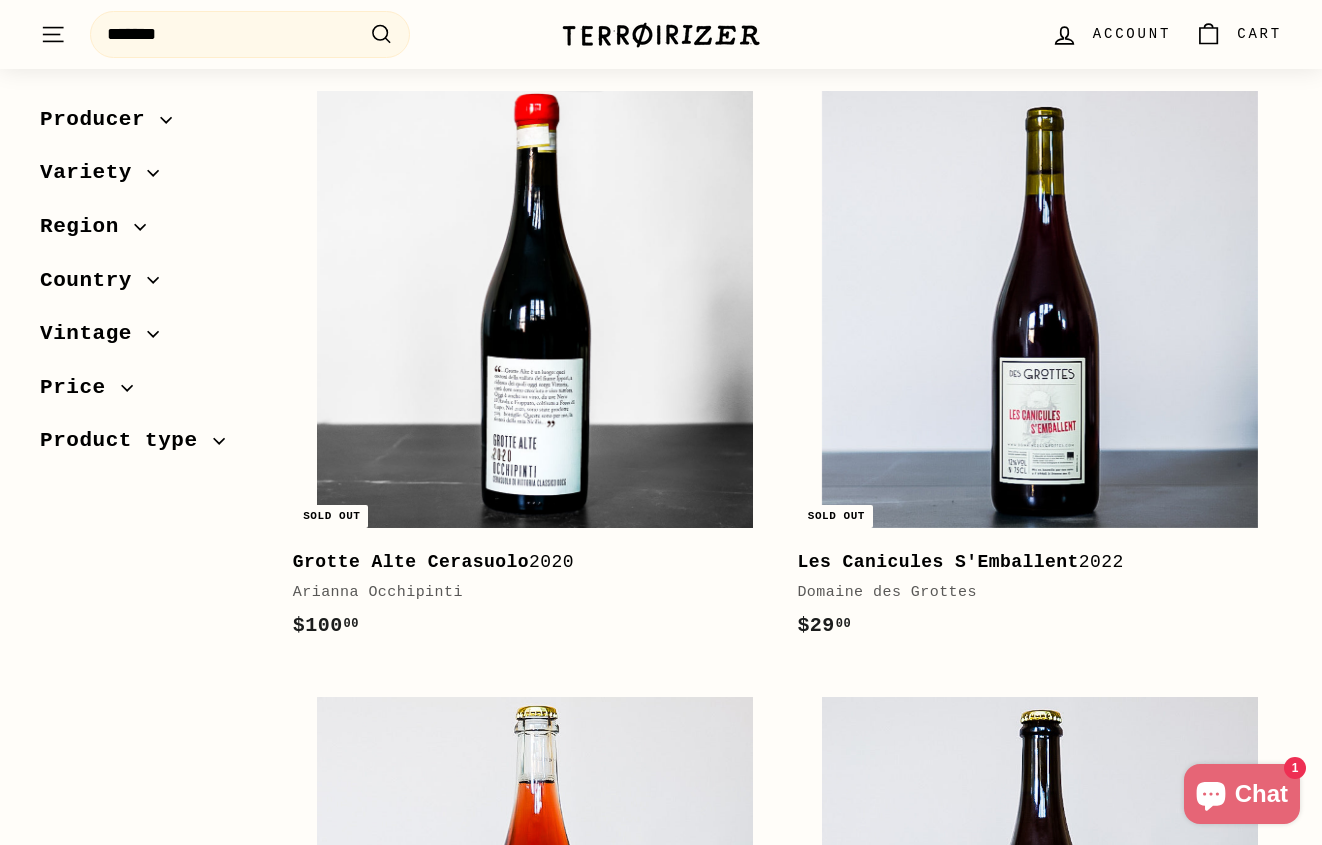 scroll, scrollTop: 2306, scrollLeft: 0, axis: vertical 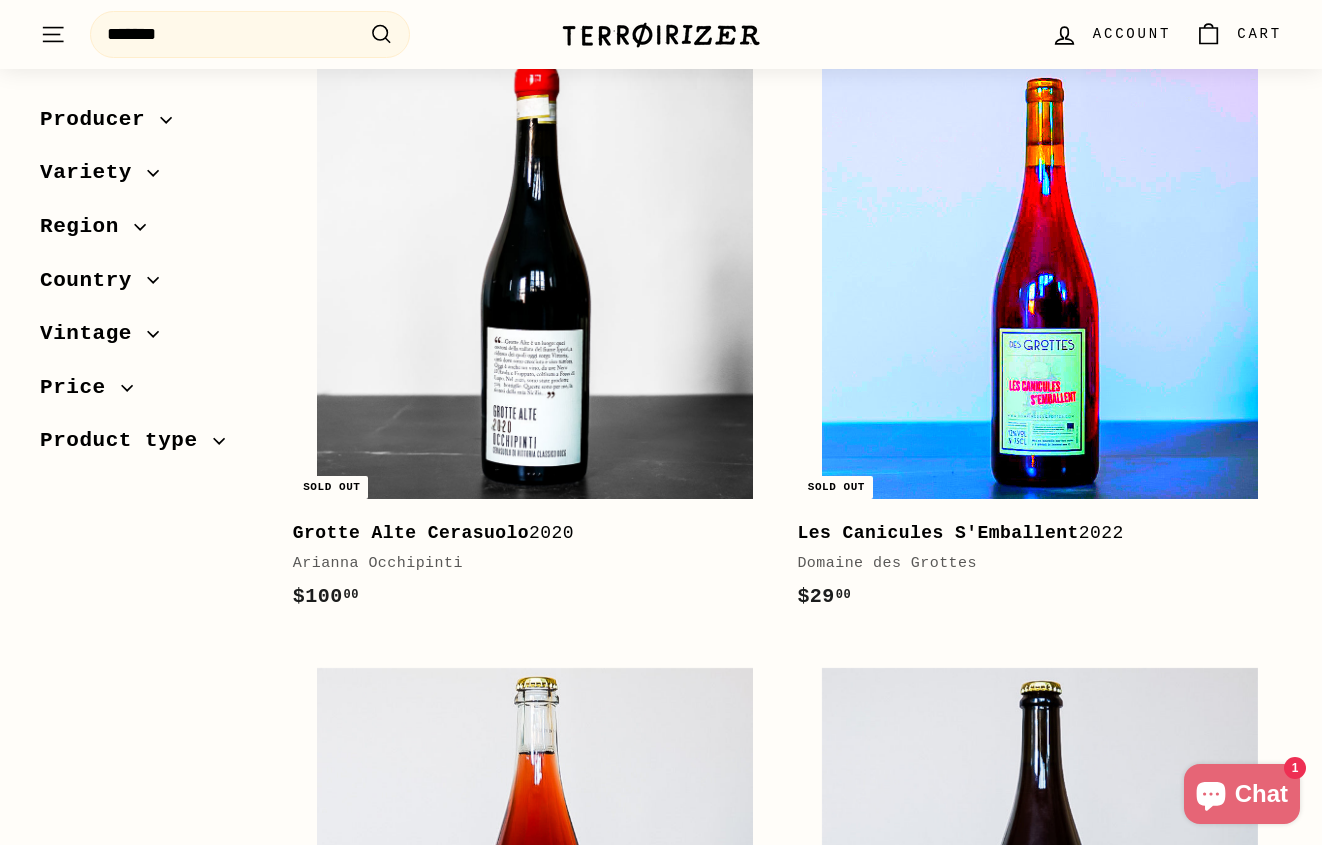 click at bounding box center [1040, 280] 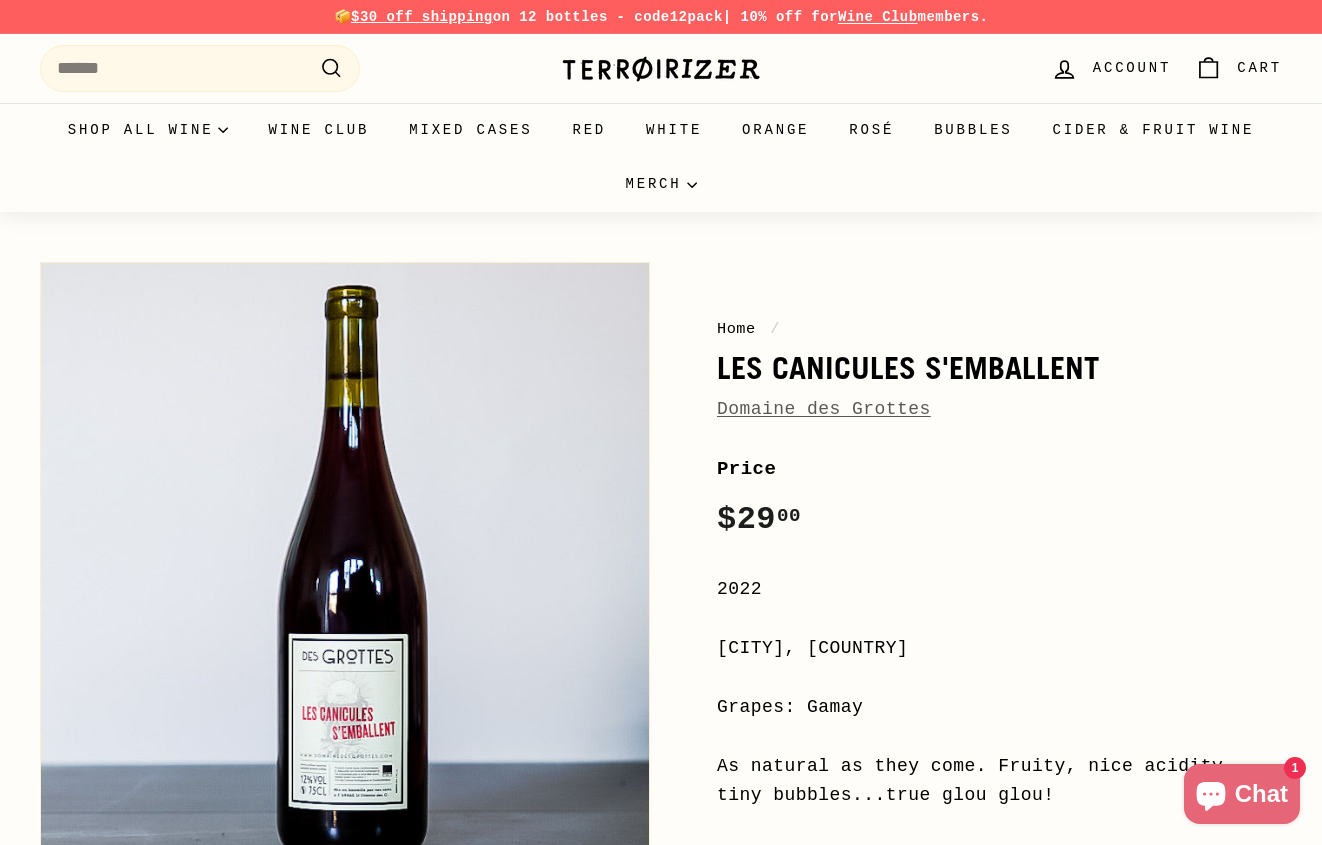 scroll, scrollTop: 0, scrollLeft: 0, axis: both 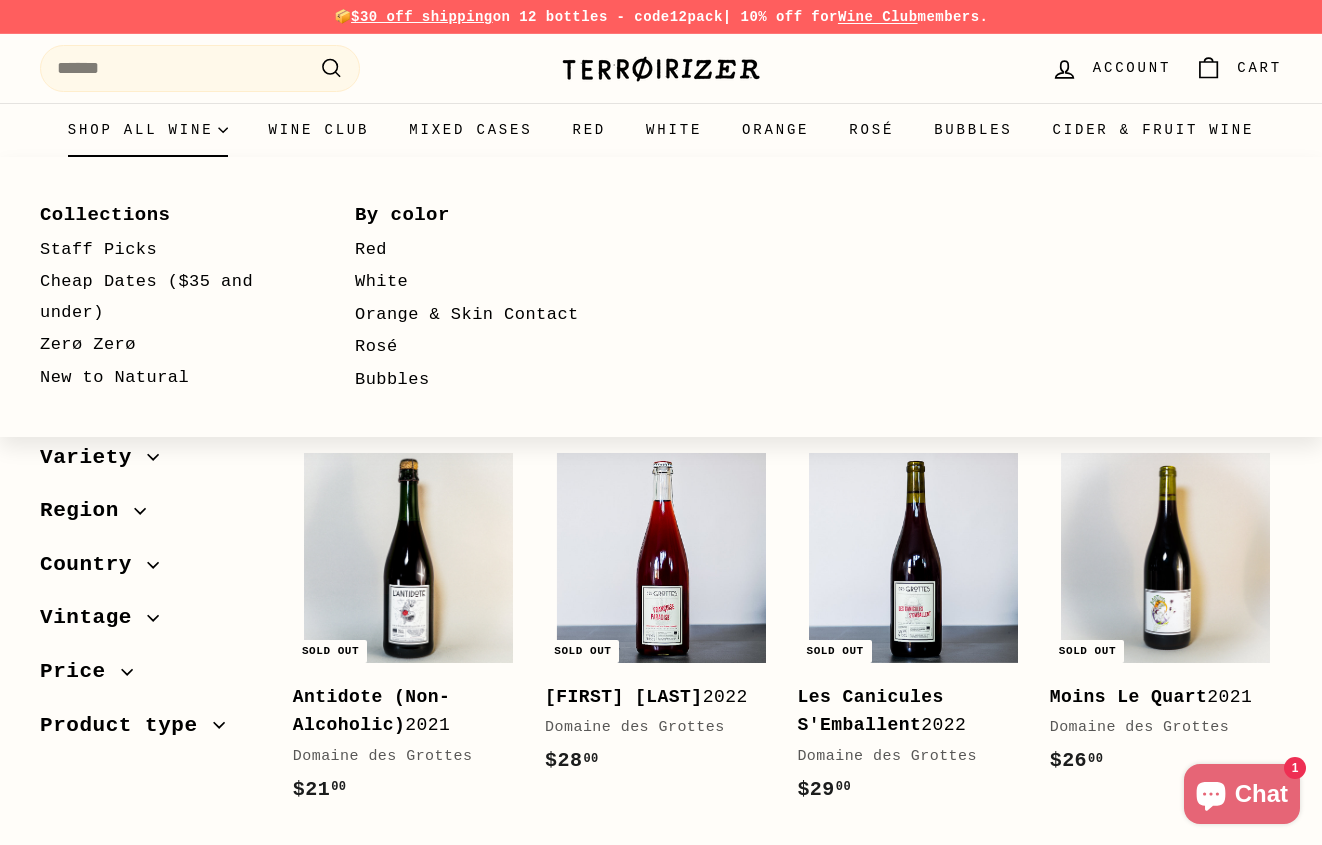 click on "Shop all wine" at bounding box center (148, 130) 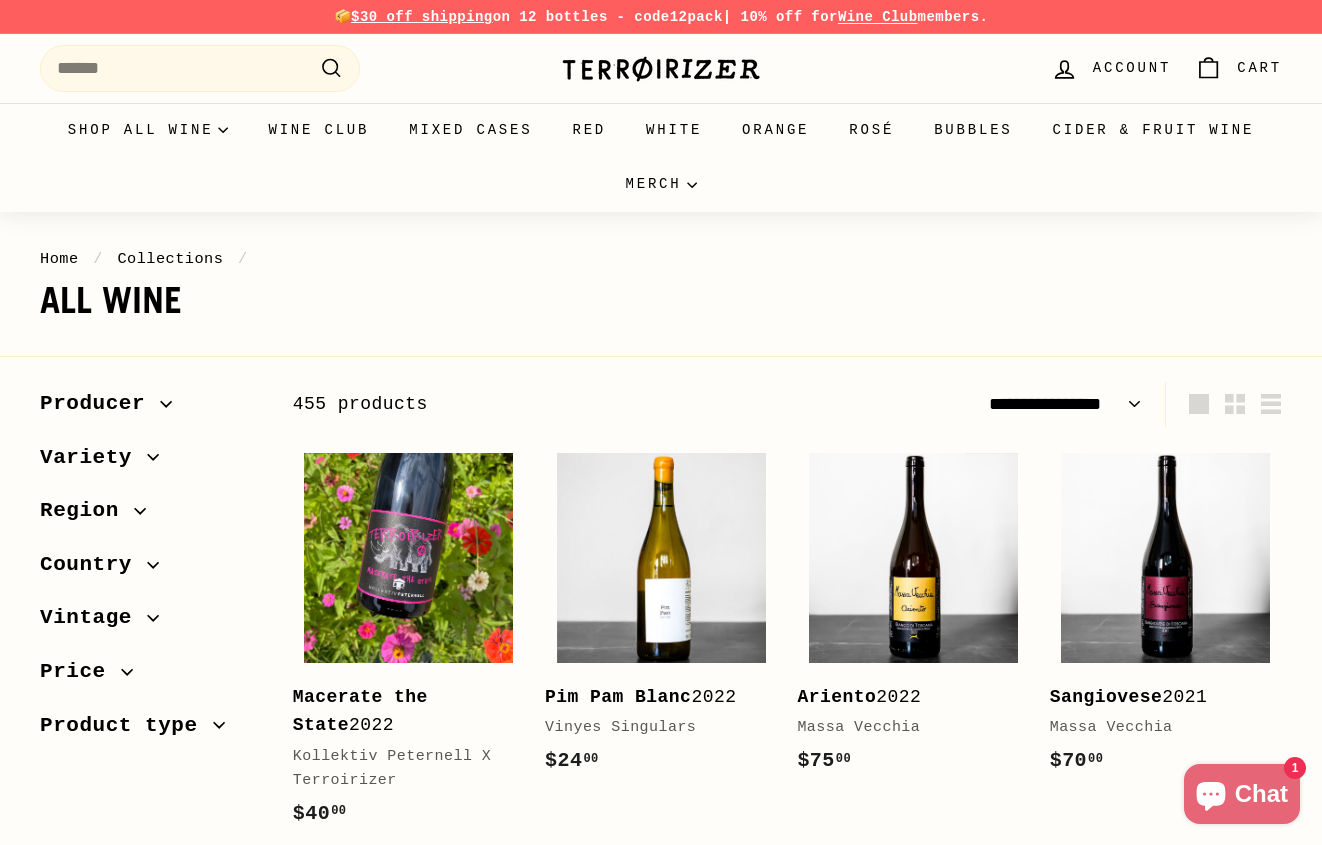 select on "**********" 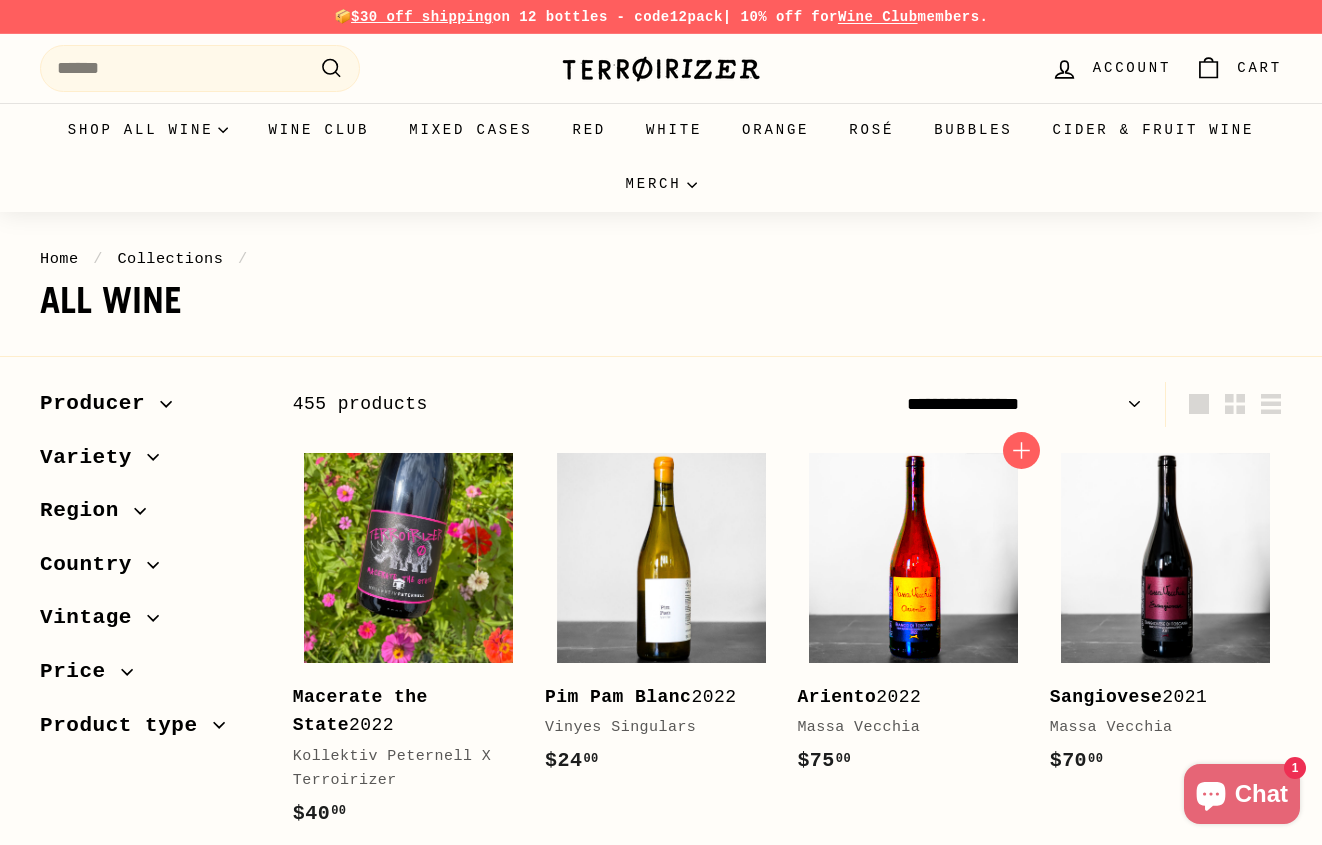 scroll, scrollTop: 0, scrollLeft: 0, axis: both 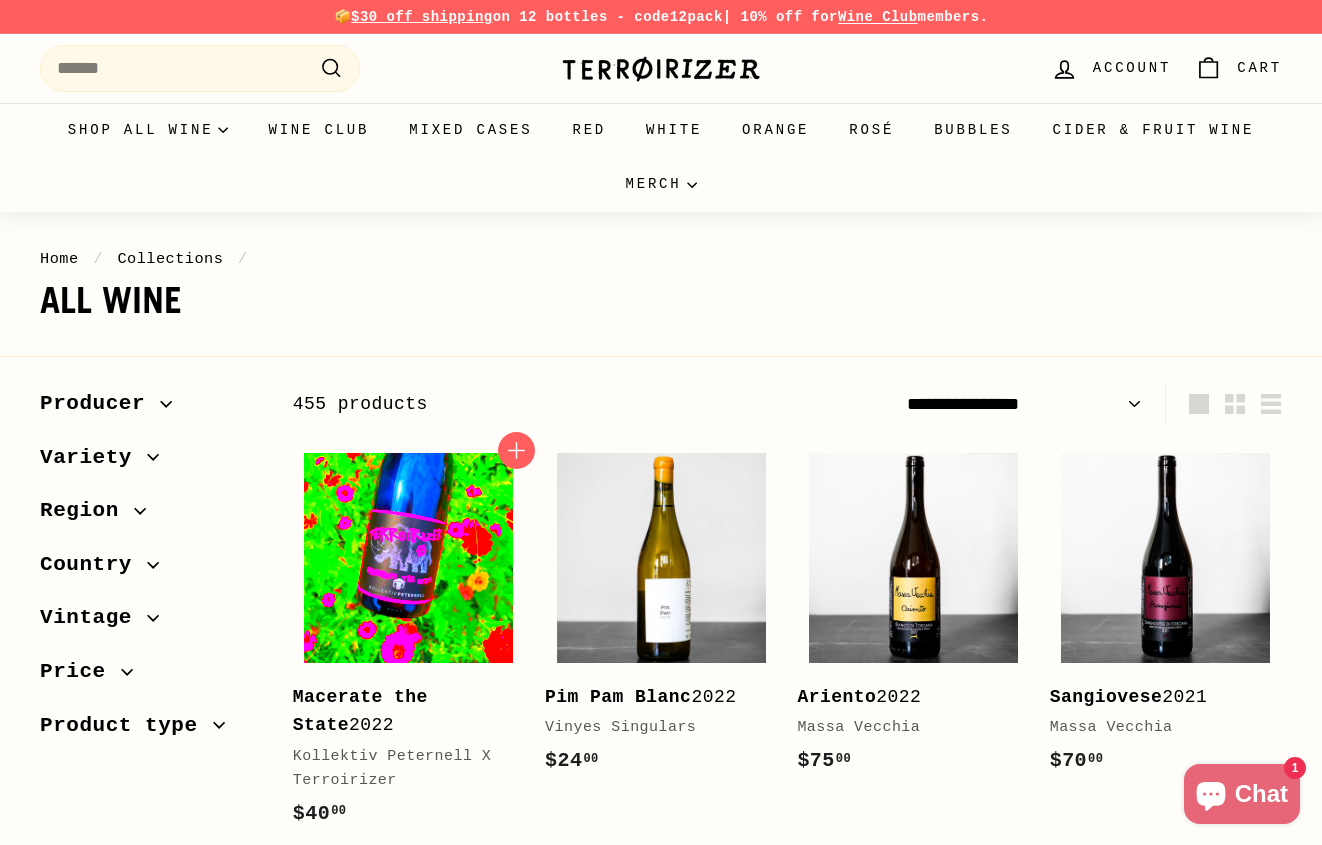 click at bounding box center (408, 557) 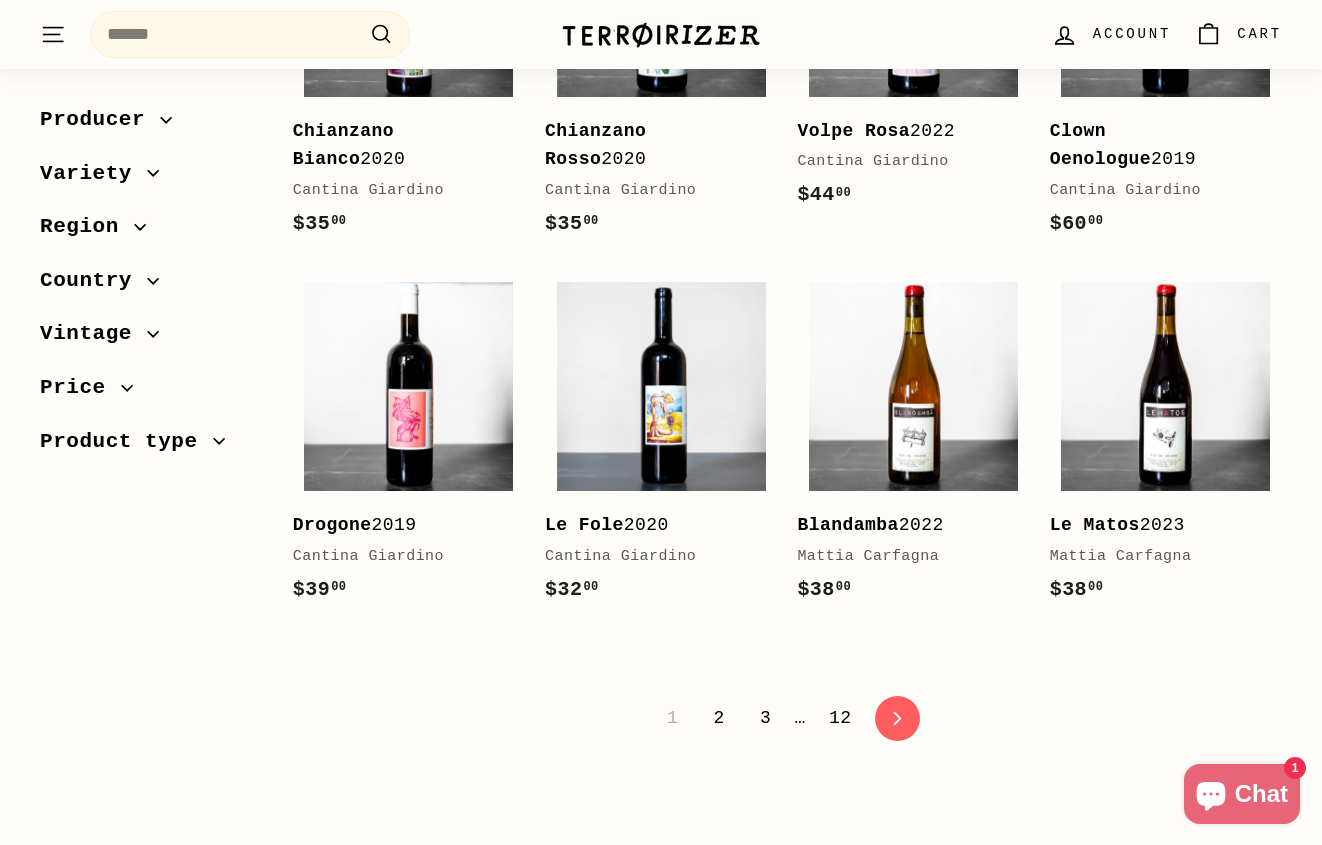 scroll, scrollTop: 3800, scrollLeft: 0, axis: vertical 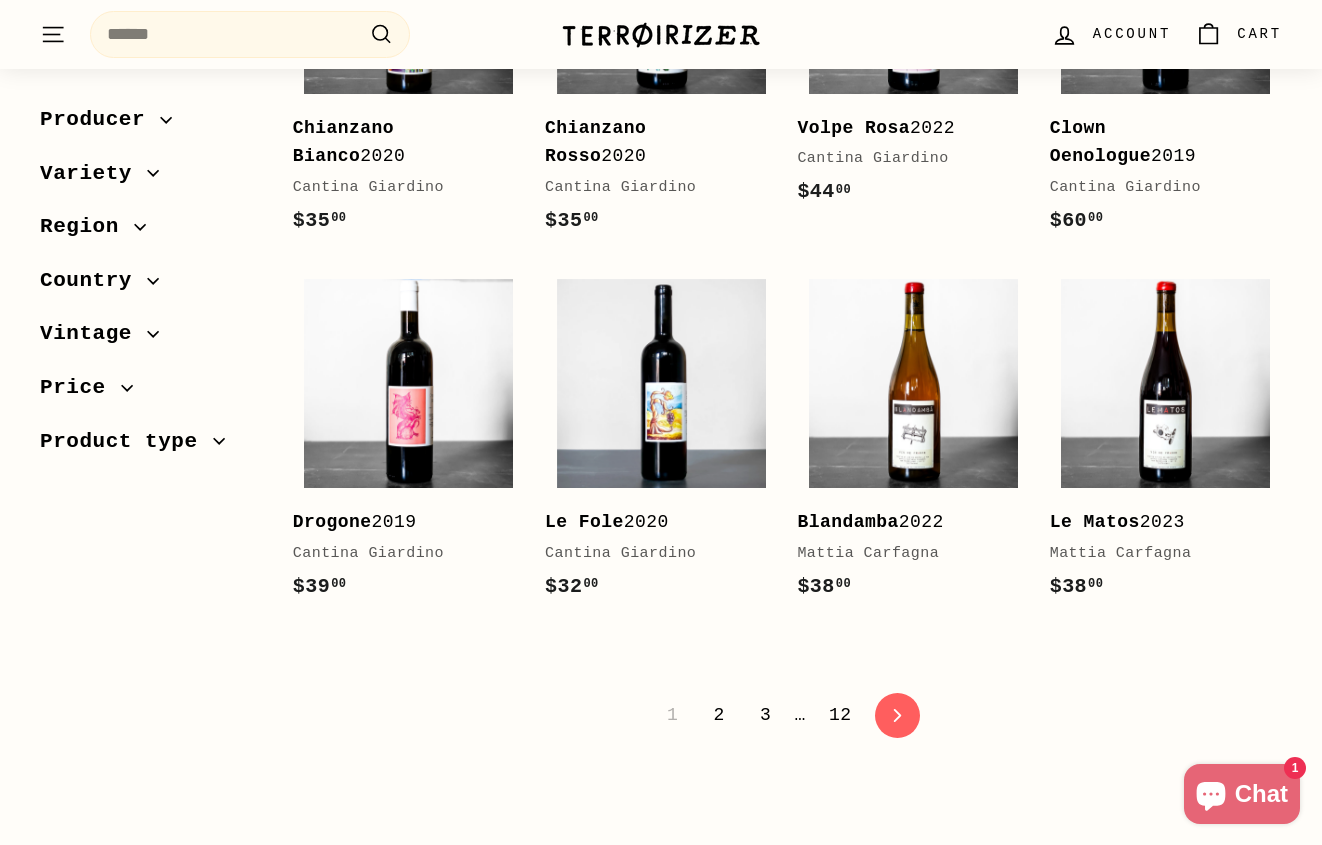 click on "1
2
3
…
12
icon-chevron
Next" at bounding box center [787, 715] 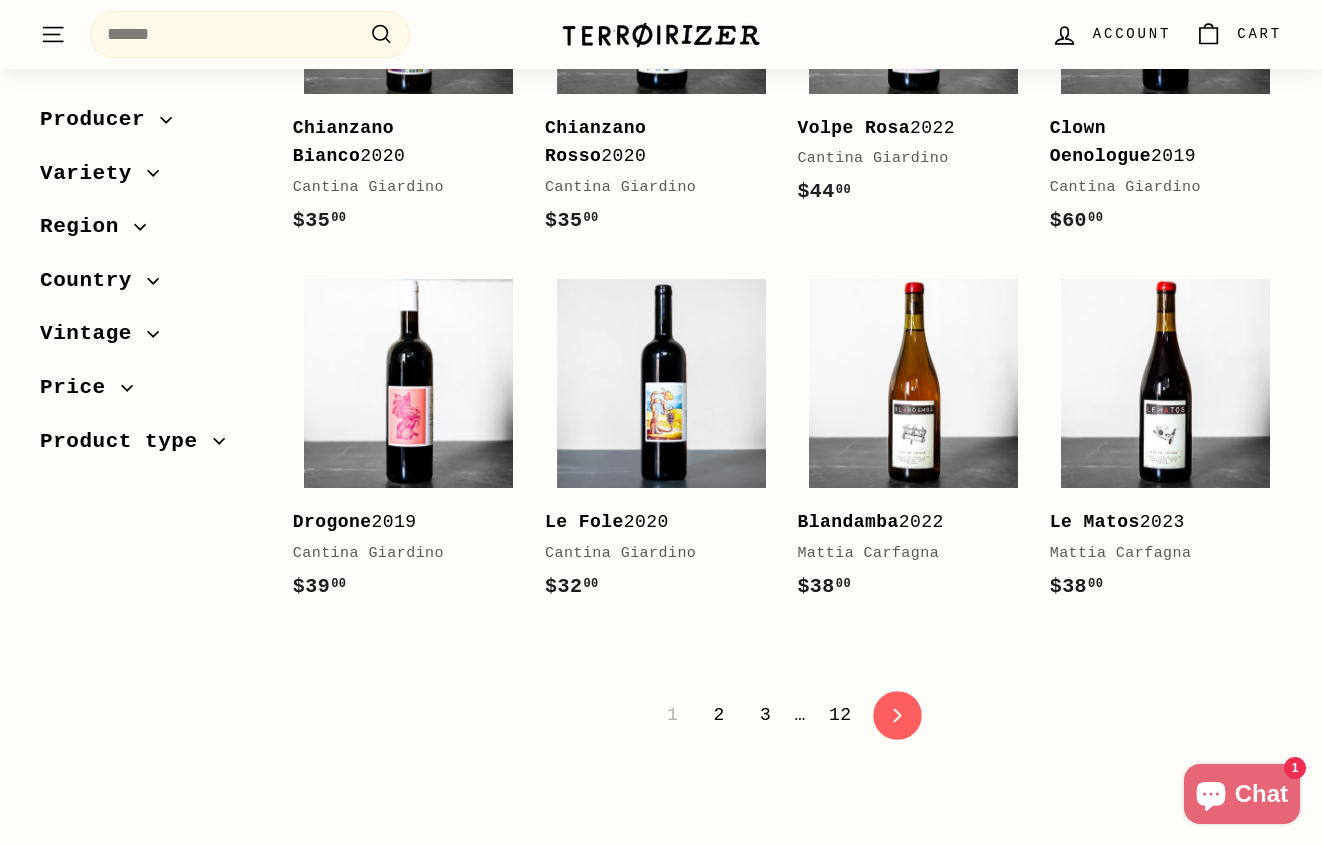click on "icon-chevron
Next" at bounding box center [897, 715] 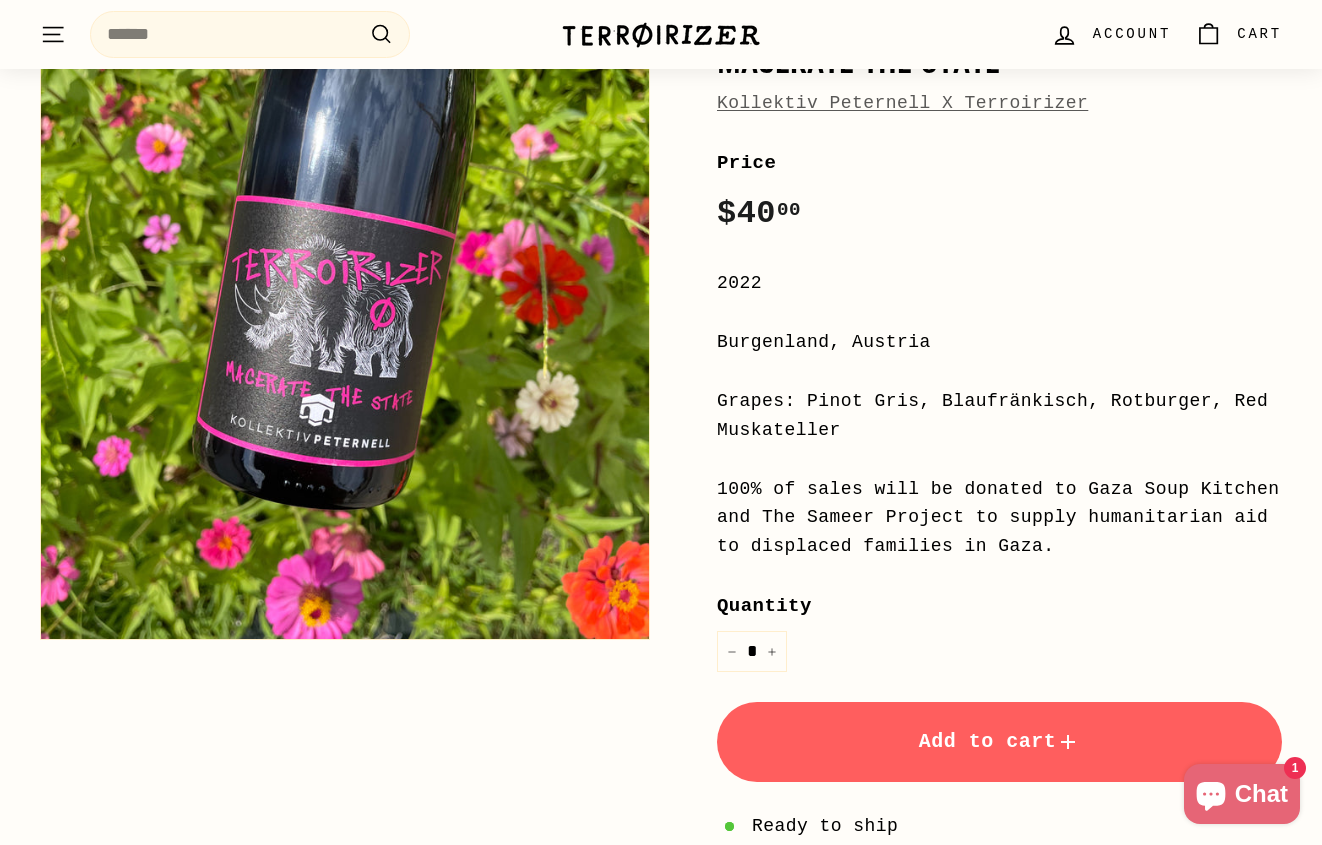scroll, scrollTop: 316, scrollLeft: 0, axis: vertical 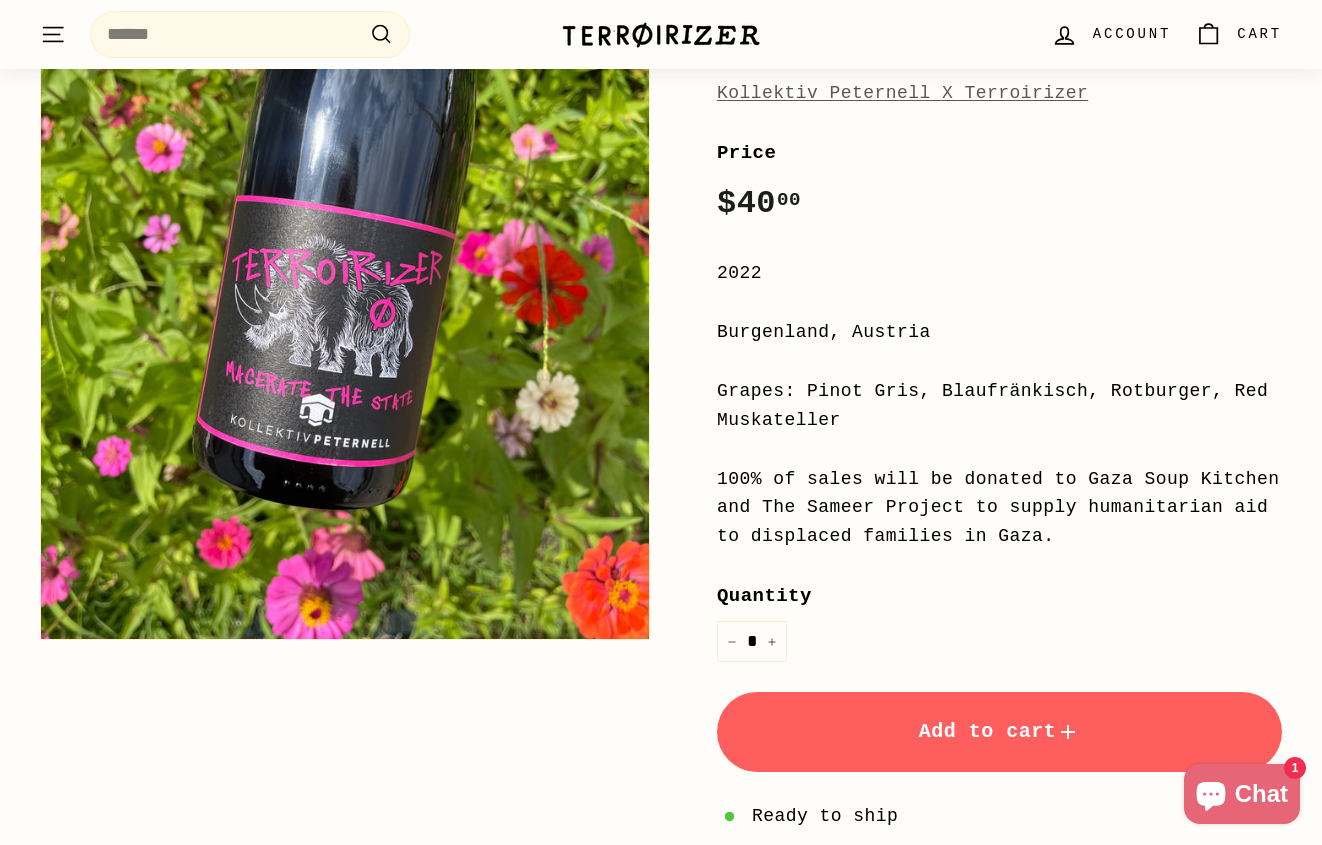 click on "Add to cart" at bounding box center (999, 732) 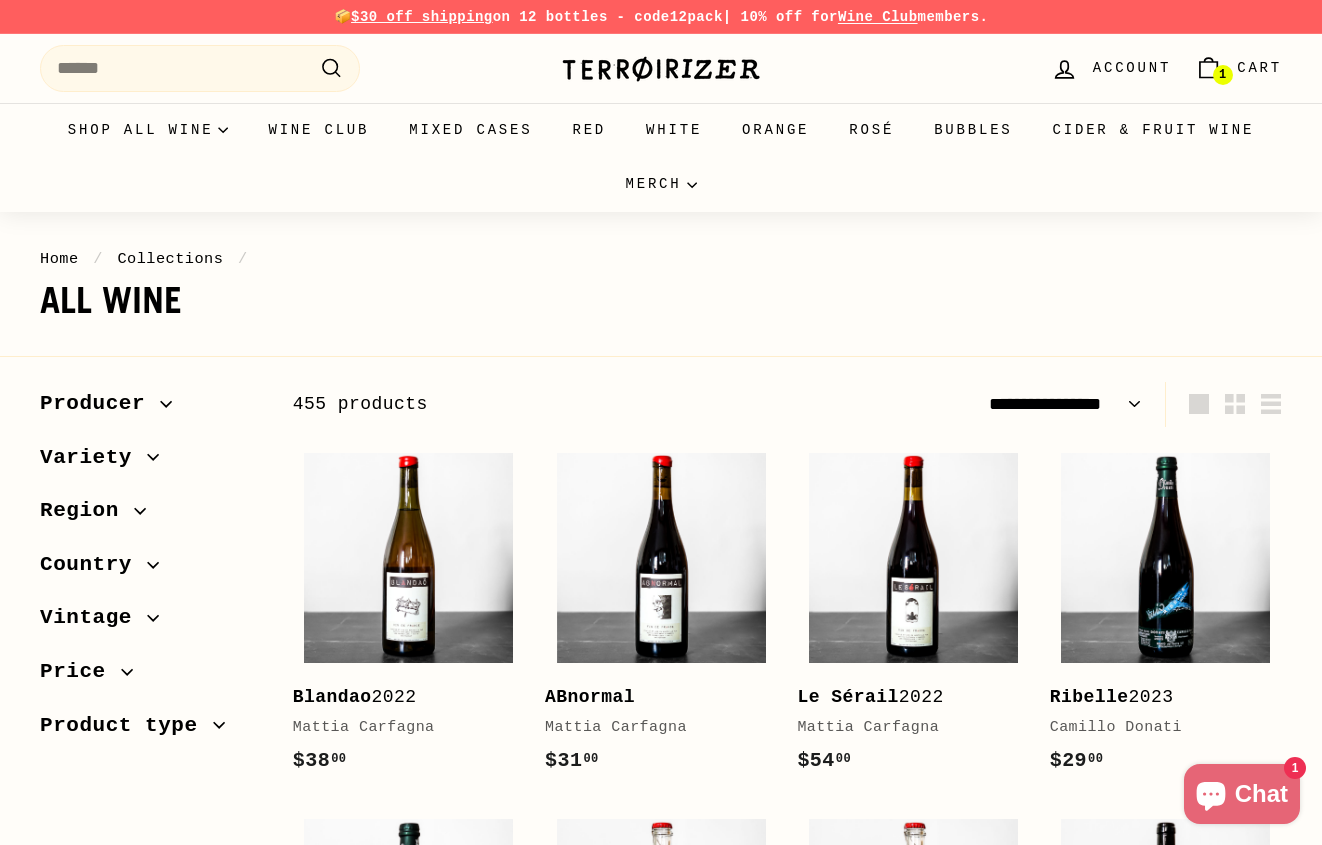 select on "**********" 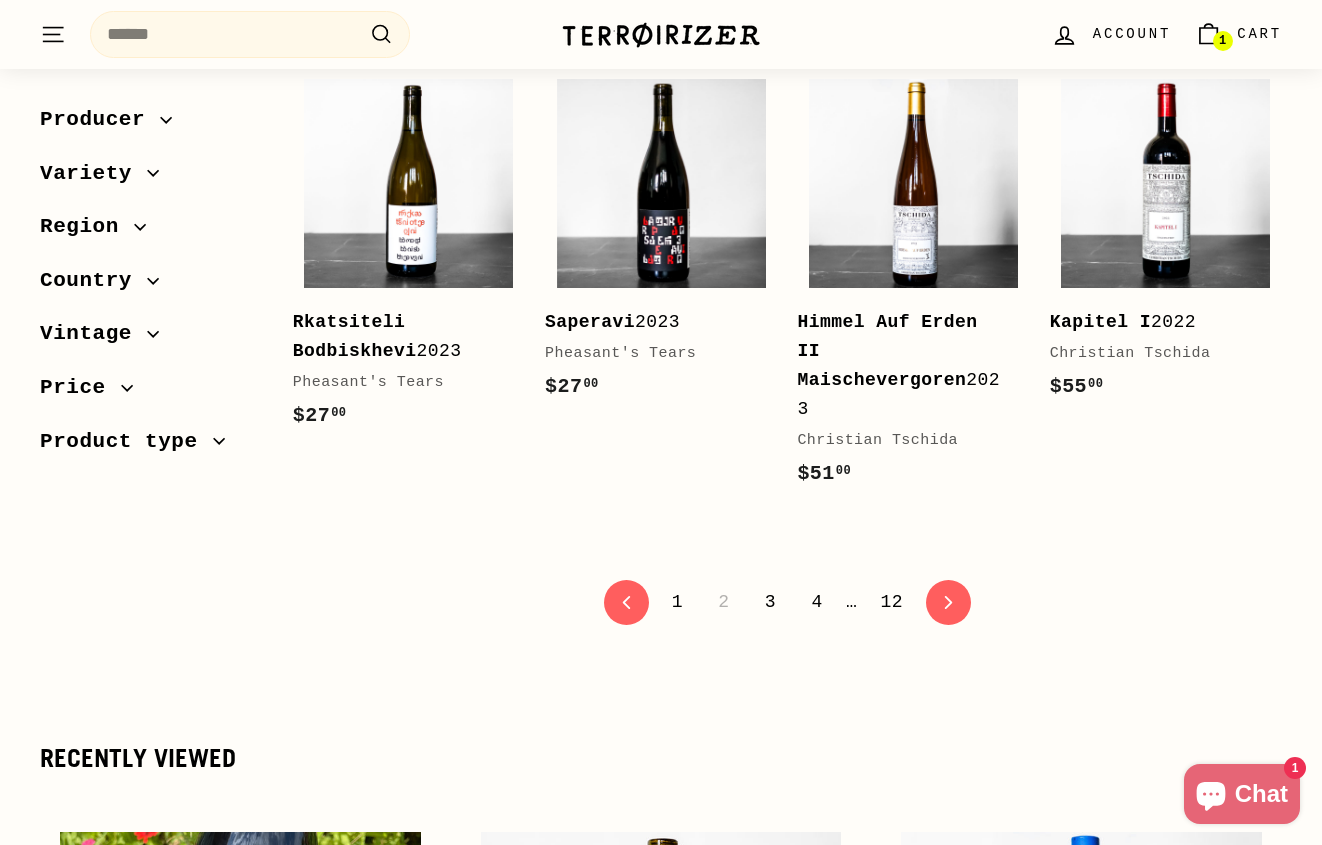 scroll, scrollTop: 3888, scrollLeft: 0, axis: vertical 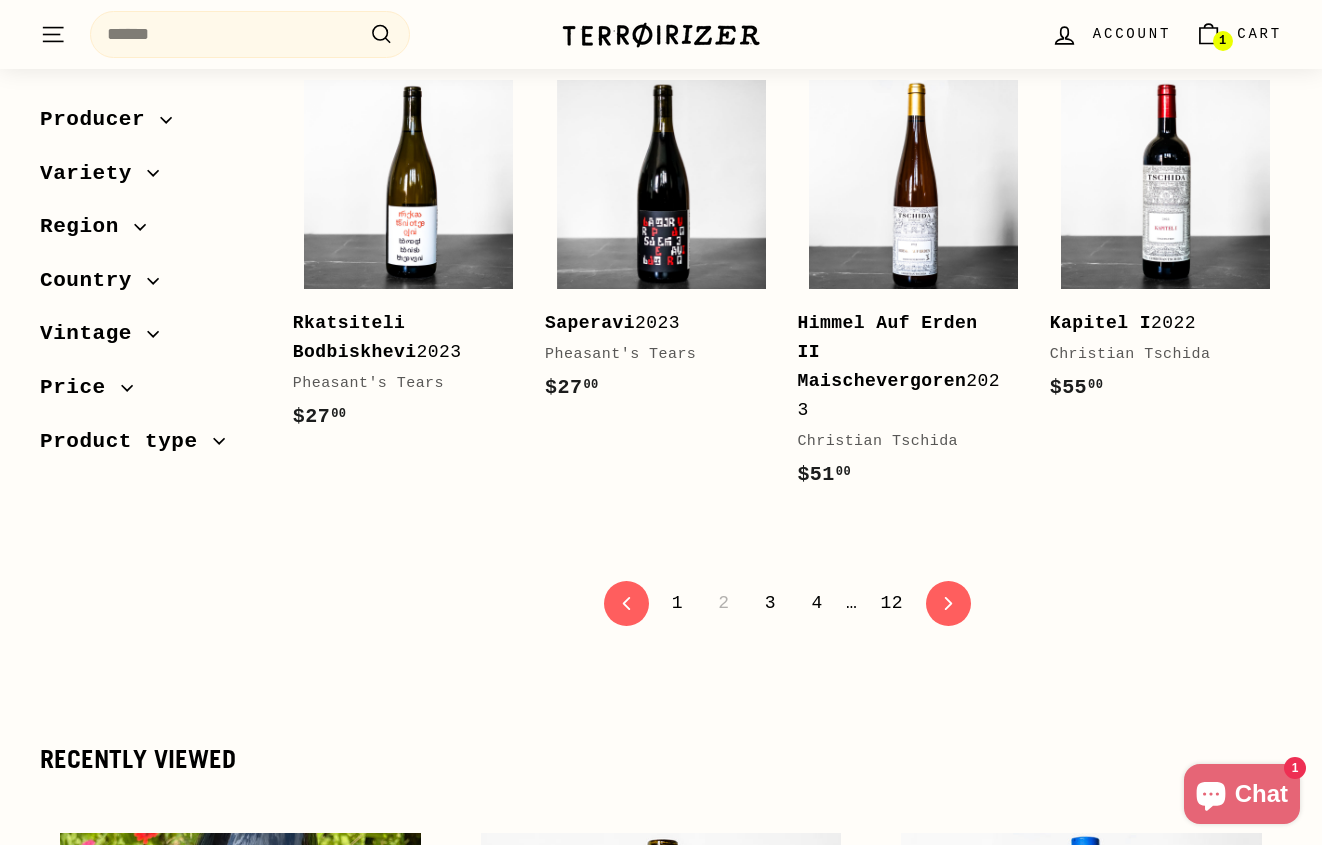 click on "3" at bounding box center [770, 603] 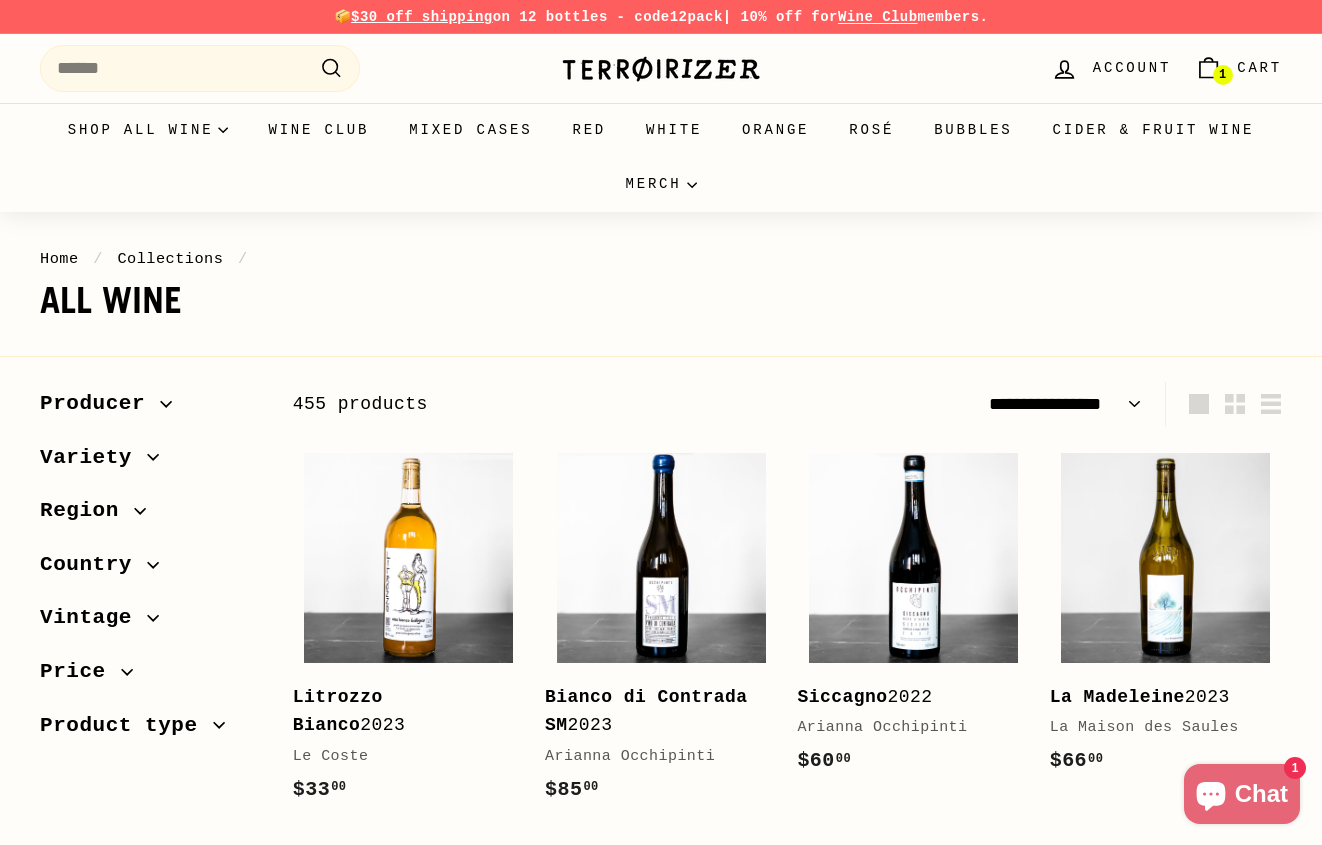 select on "**********" 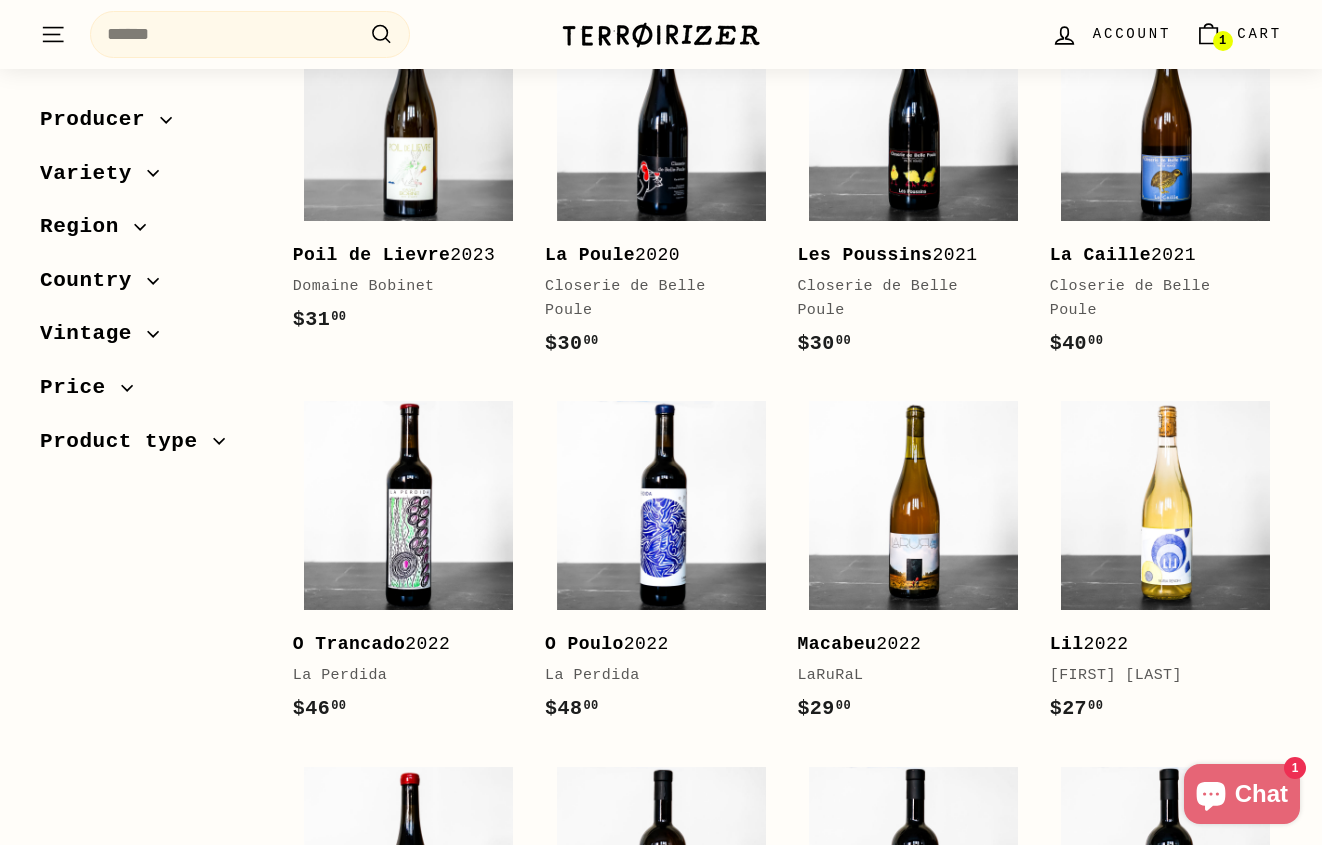 scroll, scrollTop: 834, scrollLeft: 0, axis: vertical 